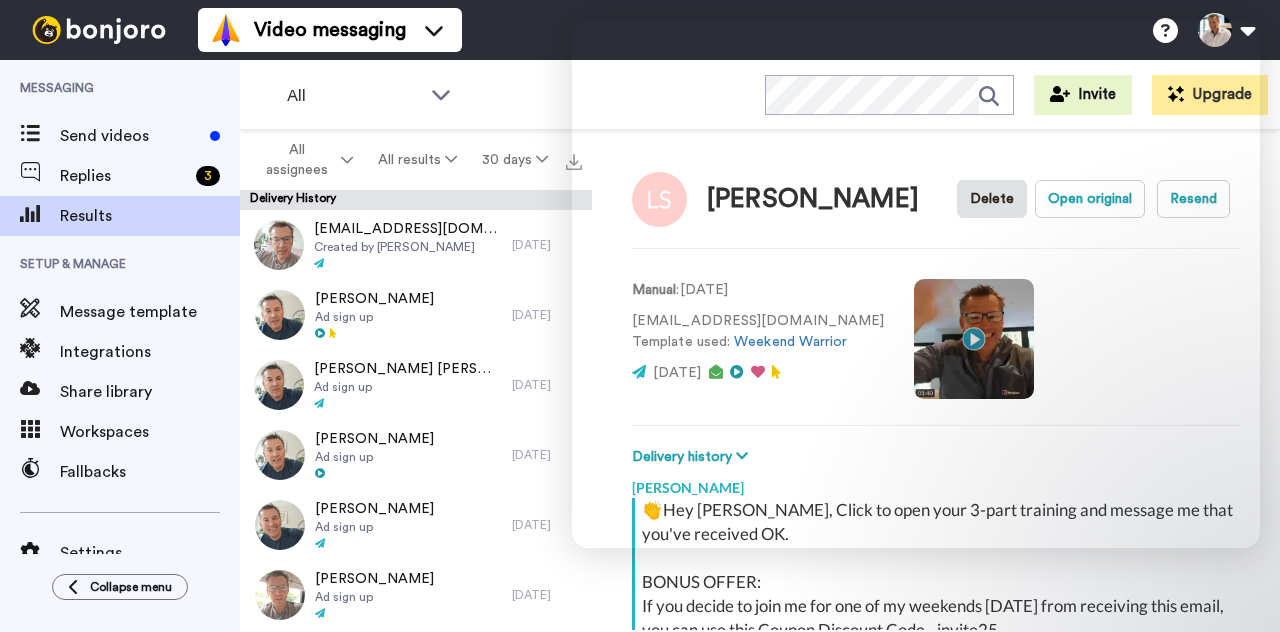 scroll, scrollTop: 0, scrollLeft: 0, axis: both 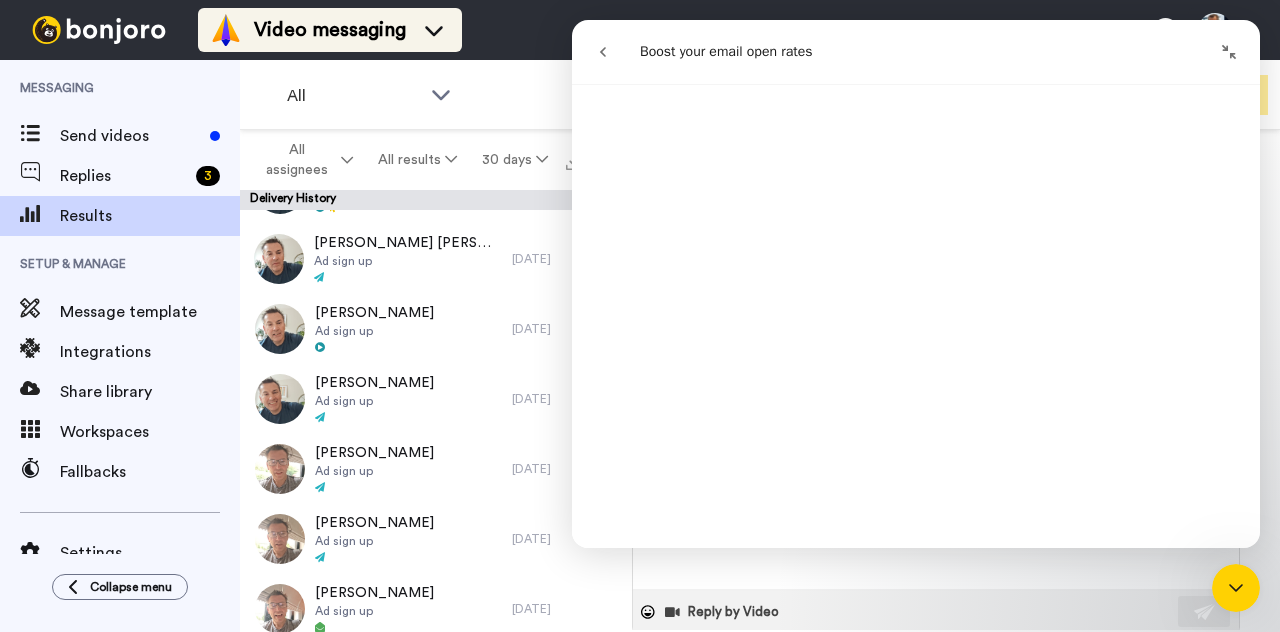 click on "Video messaging" at bounding box center [330, 30] 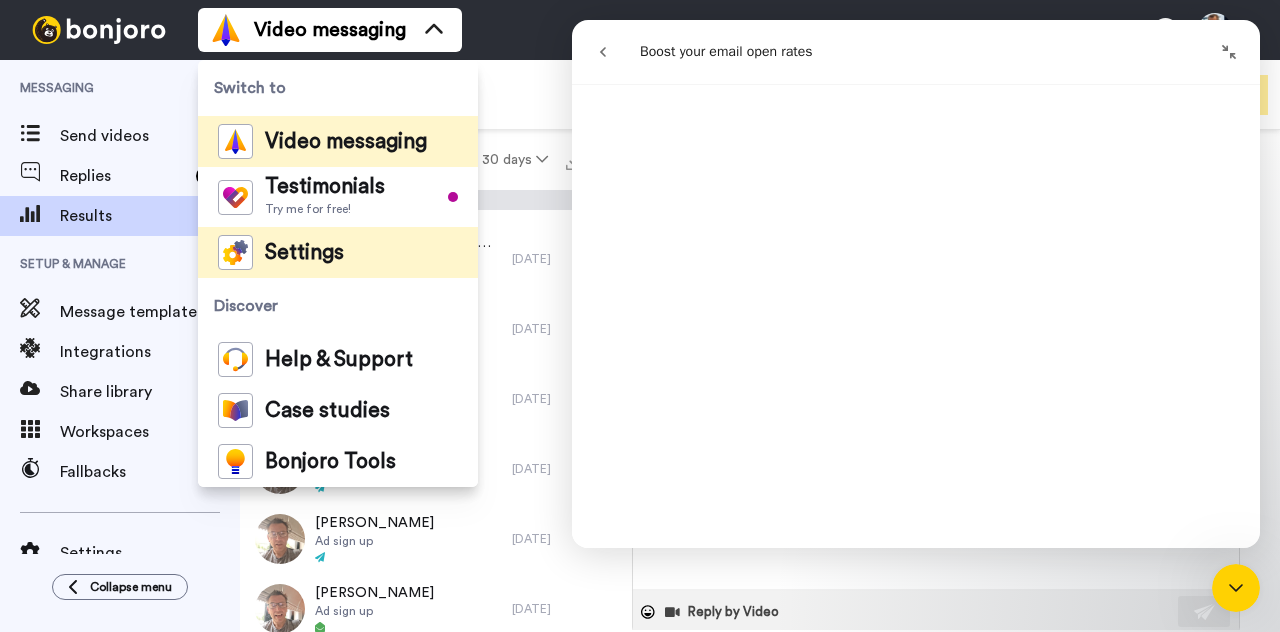 type on "x" 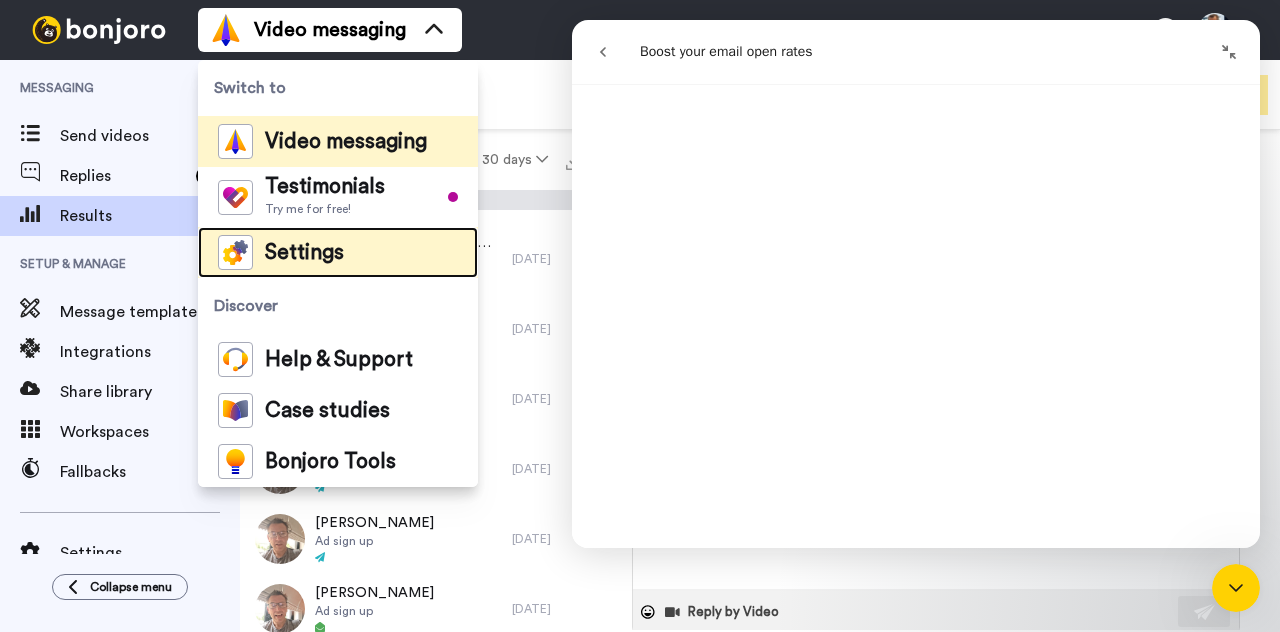 click on "Settings" at bounding box center [304, 253] 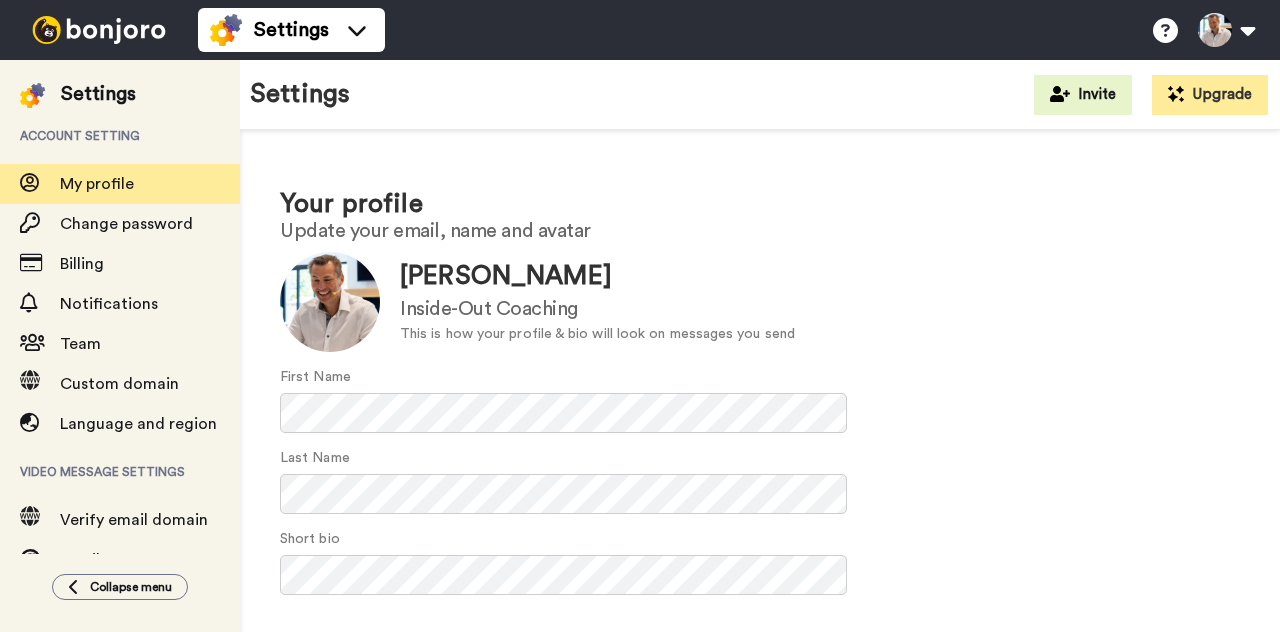 scroll, scrollTop: 0, scrollLeft: 0, axis: both 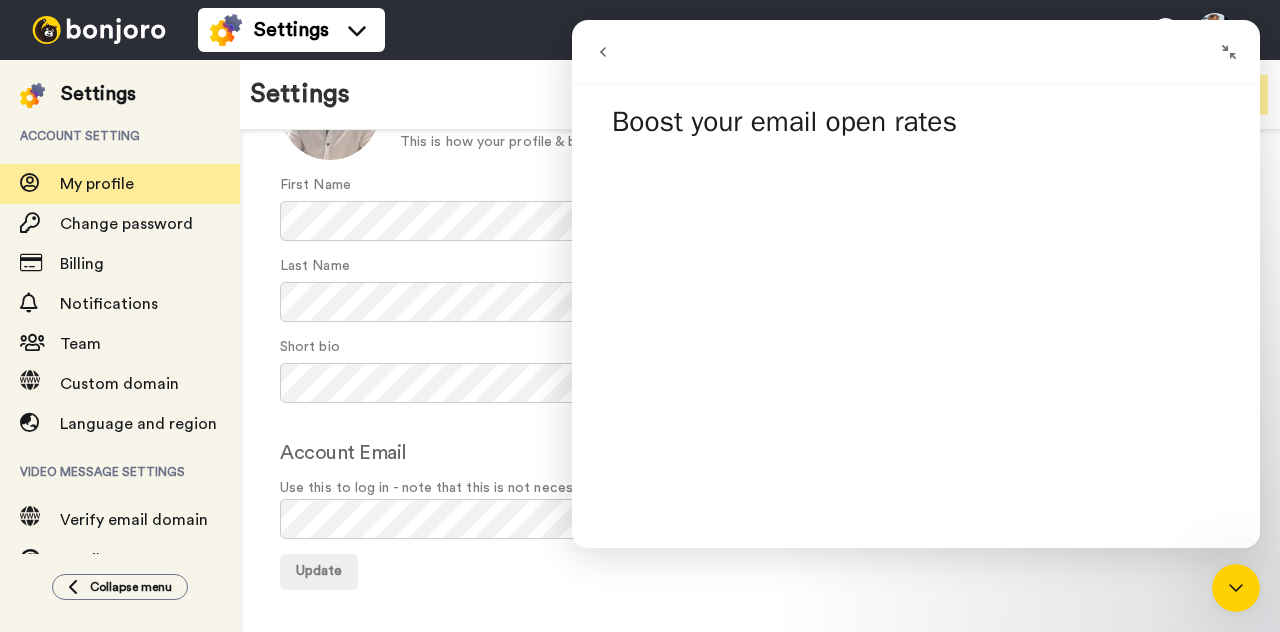 click at bounding box center (1236, 588) 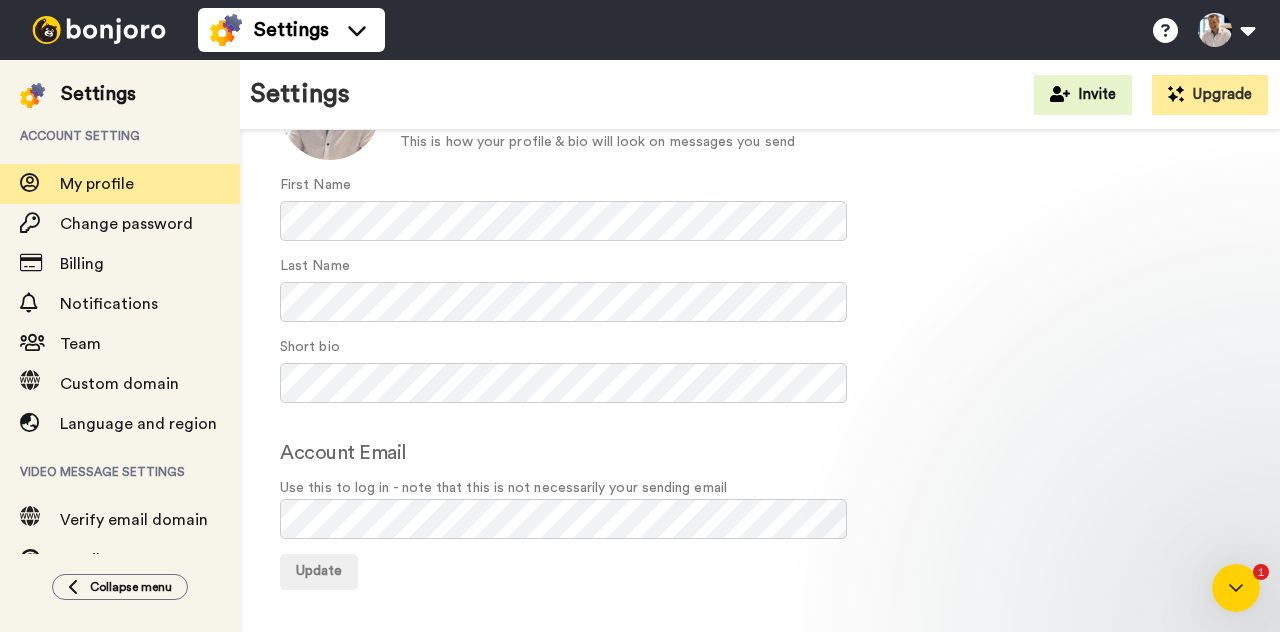 scroll, scrollTop: 0, scrollLeft: 0, axis: both 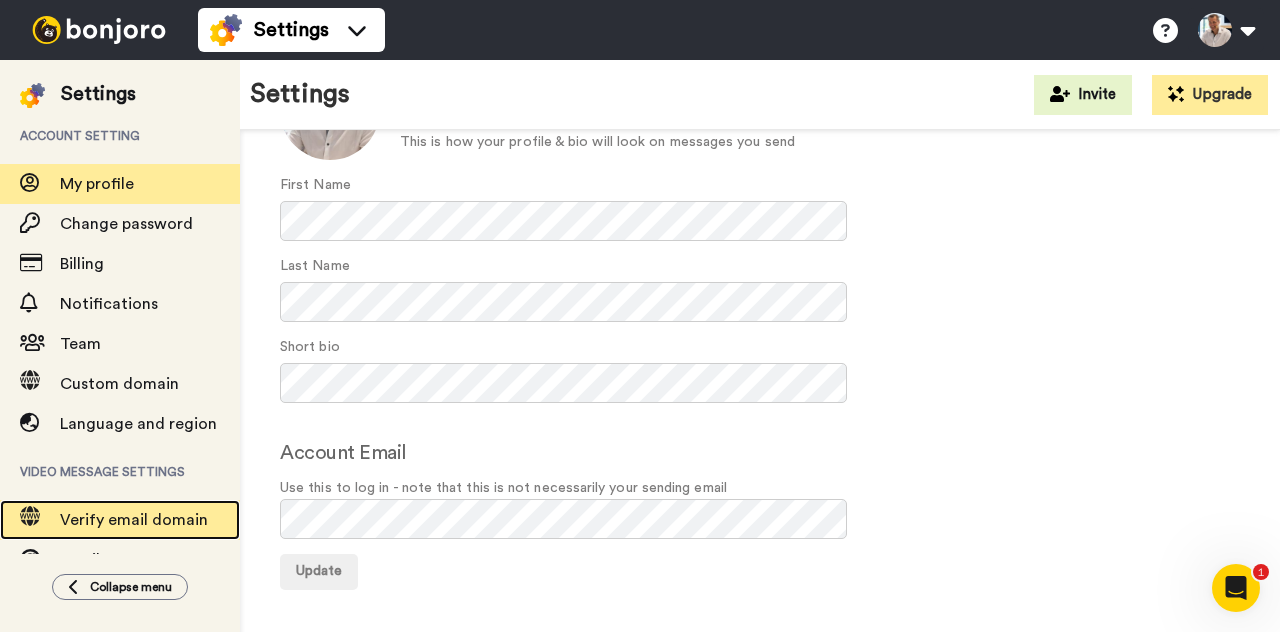 click on "Verify email domain" at bounding box center [134, 520] 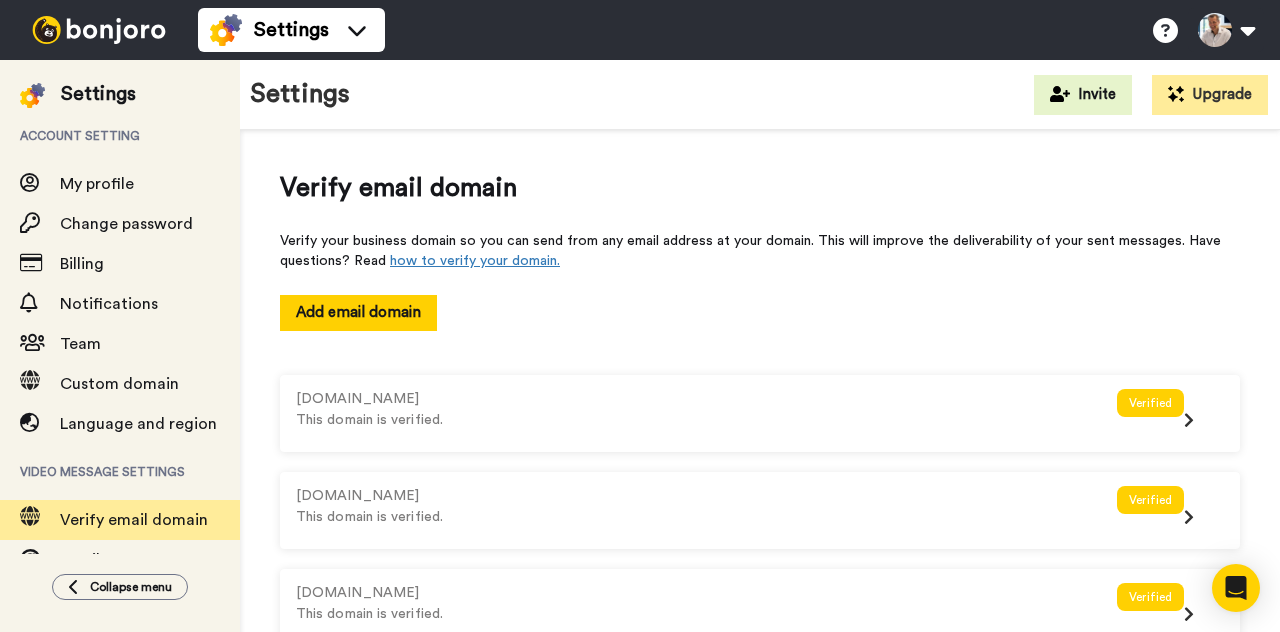 scroll, scrollTop: 0, scrollLeft: 0, axis: both 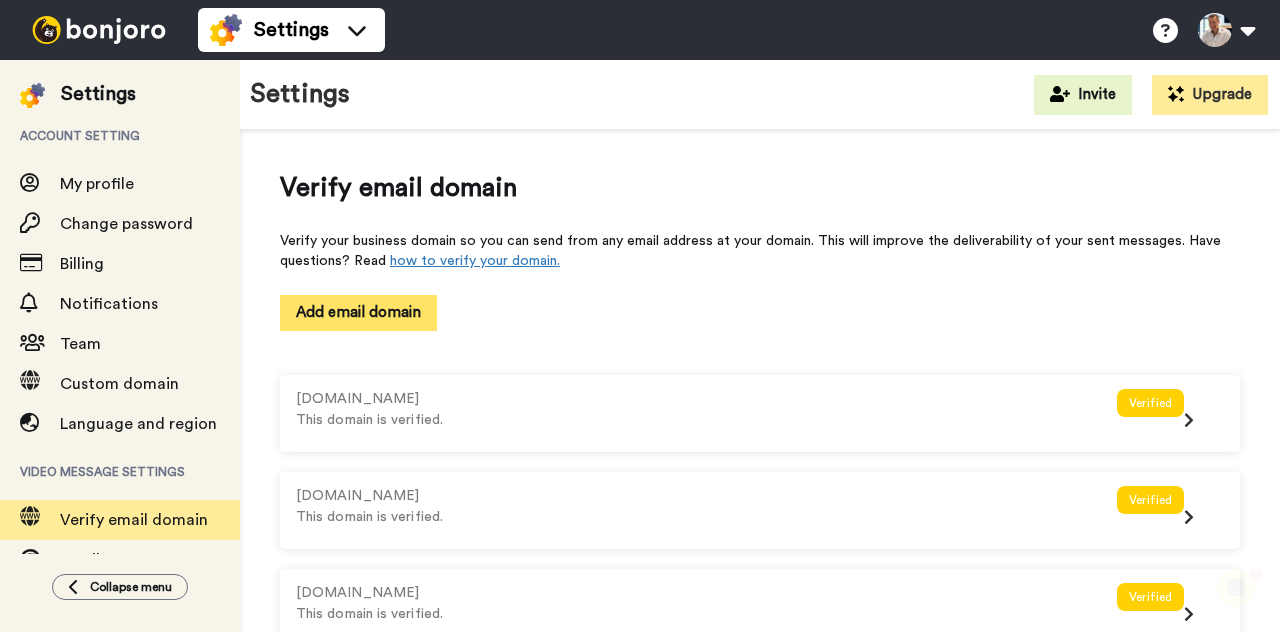 click on "Add email domain" at bounding box center (358, 312) 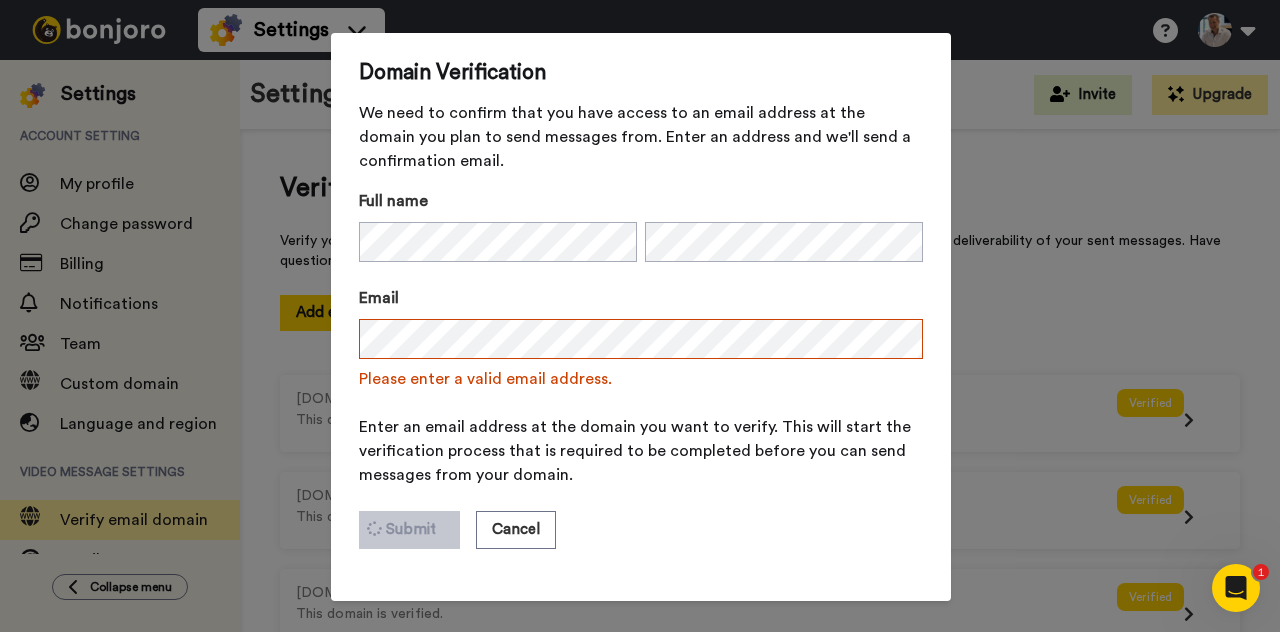 click on "Full name   Email Please enter a valid email address. Enter an email address at the domain you want to verify. This will start the verification process that is required to be completed before you can send messages from your domain.   Submit    Cancel" at bounding box center (641, 381) 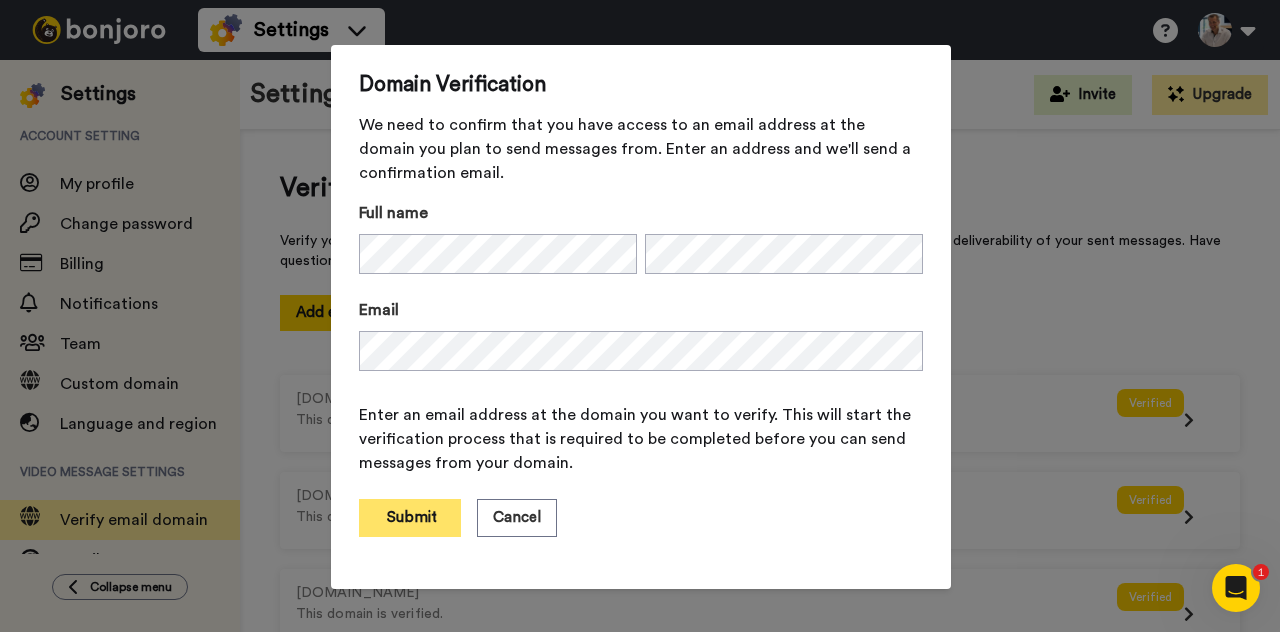 click on "Submit" at bounding box center (410, 518) 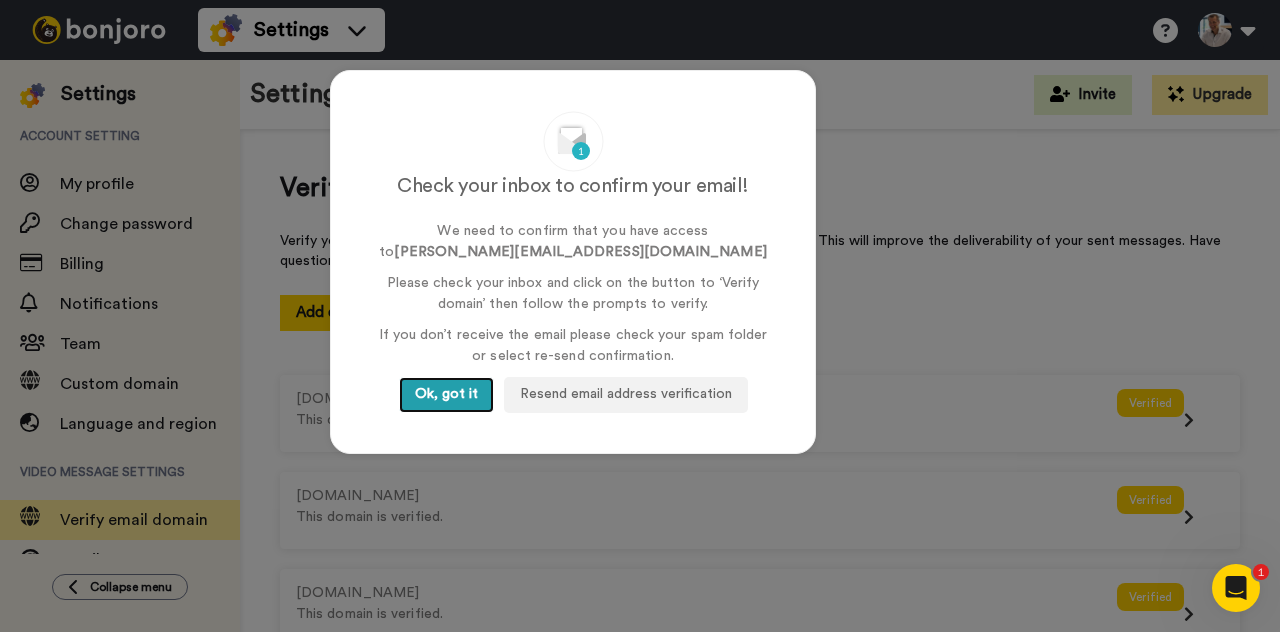 click on "Ok, got it" at bounding box center [446, 395] 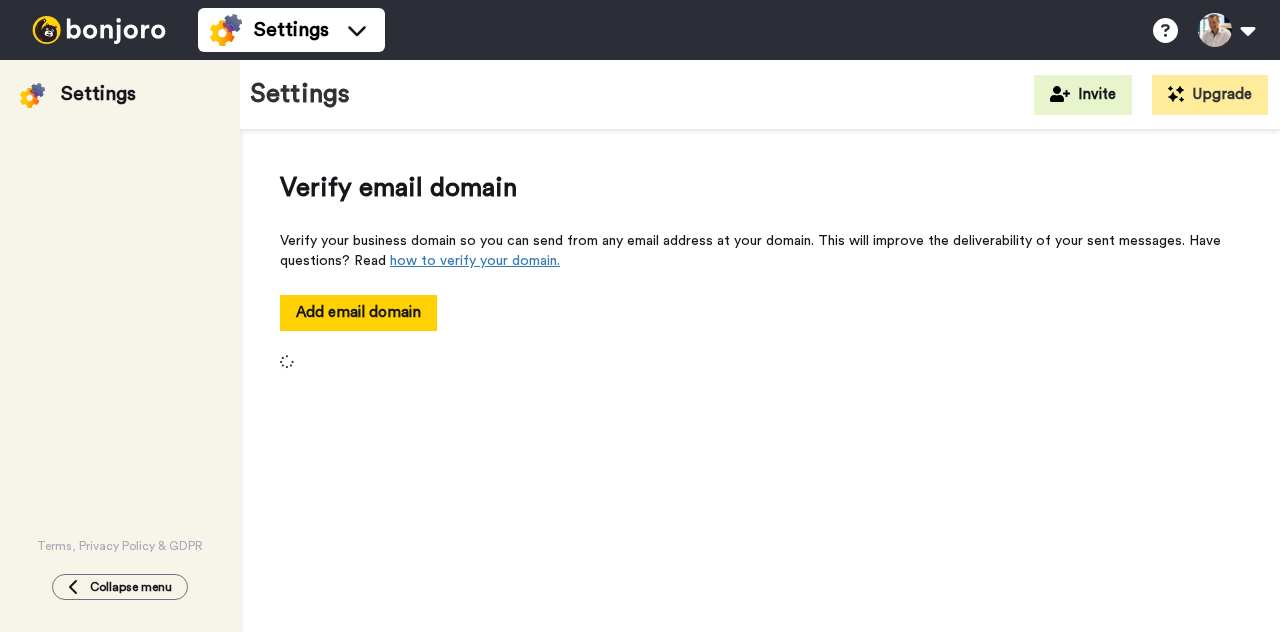 scroll, scrollTop: 0, scrollLeft: 0, axis: both 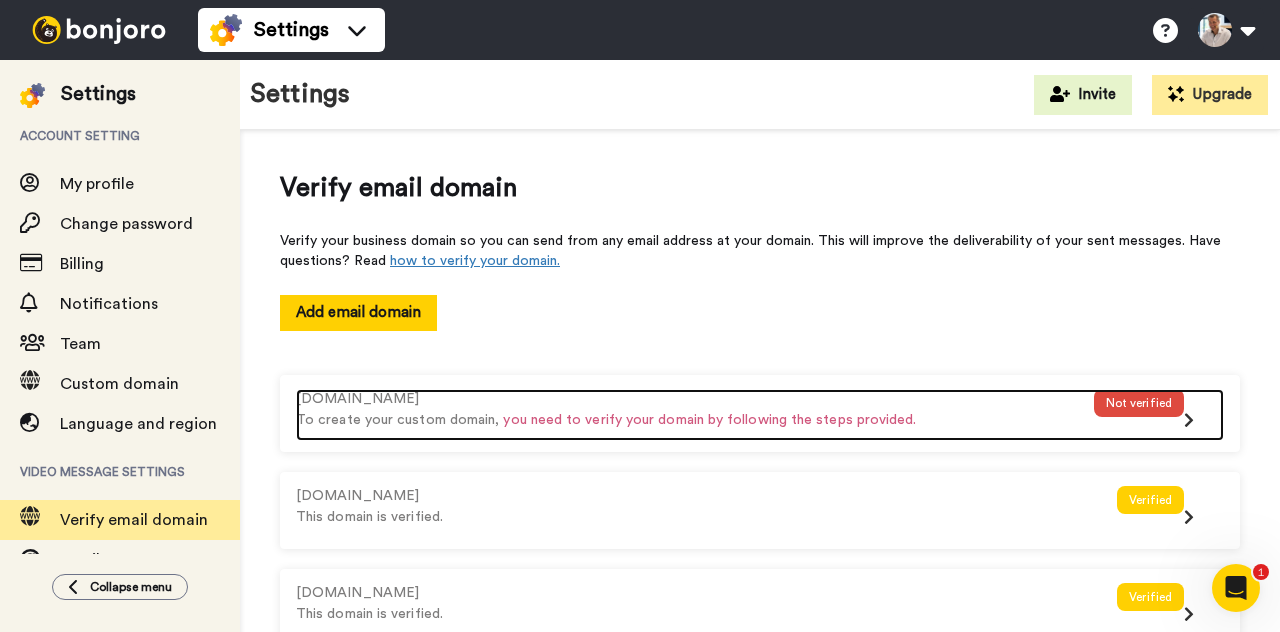 click on "you need to verify your domain by following the steps provided." at bounding box center [709, 420] 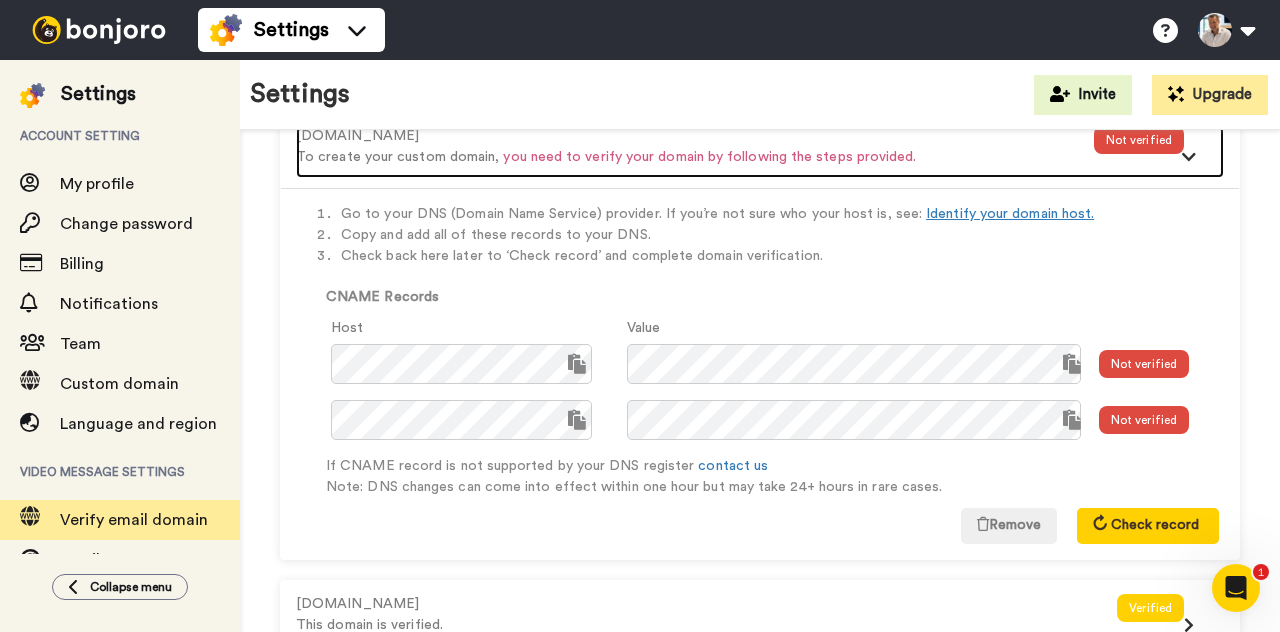 scroll, scrollTop: 267, scrollLeft: 0, axis: vertical 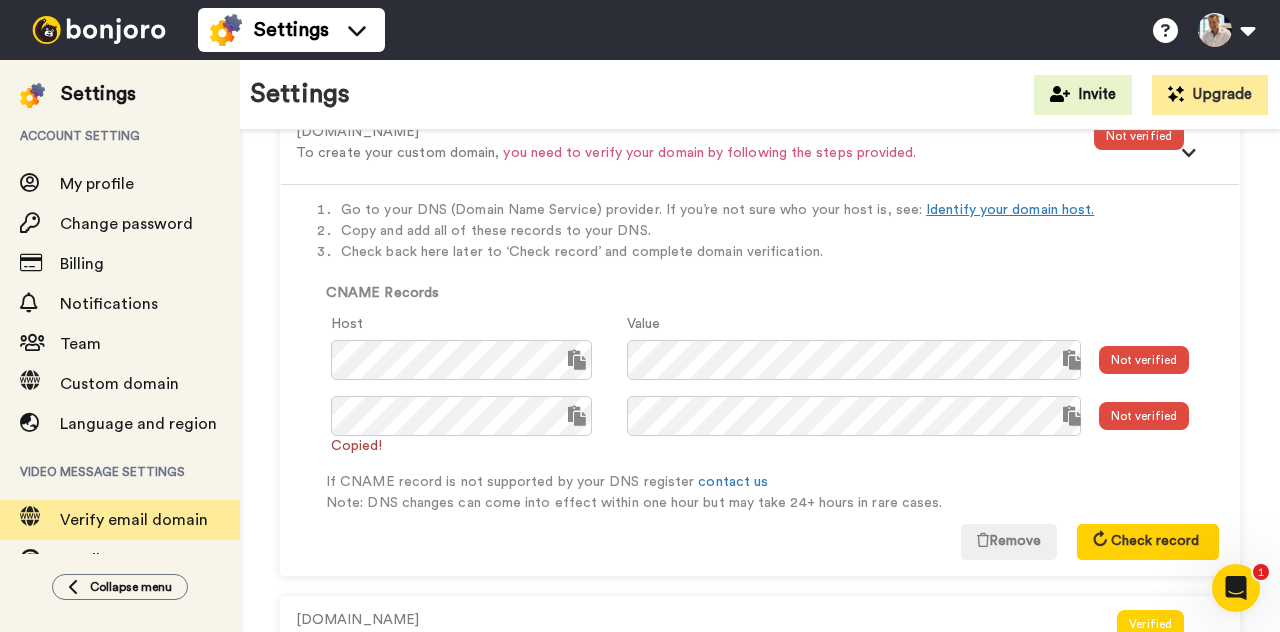 click on "Go to your DNS (Domain Name Service) provider. If you’re not sure who your host is, see:   Identify your domain host. Copy and add all of these records to your DNS. Check back here later to ‘Check record’ and complete domain verification. CNAME Records Host Value Copied! Not verified Copied! Copied! Not verified Copied! If CNAME record is not supported by your DNS register   contact us Note: DNS changes can come into effect within one hour but may take 24+ hours in rare cases.  Remove     Check record" at bounding box center [760, 379] 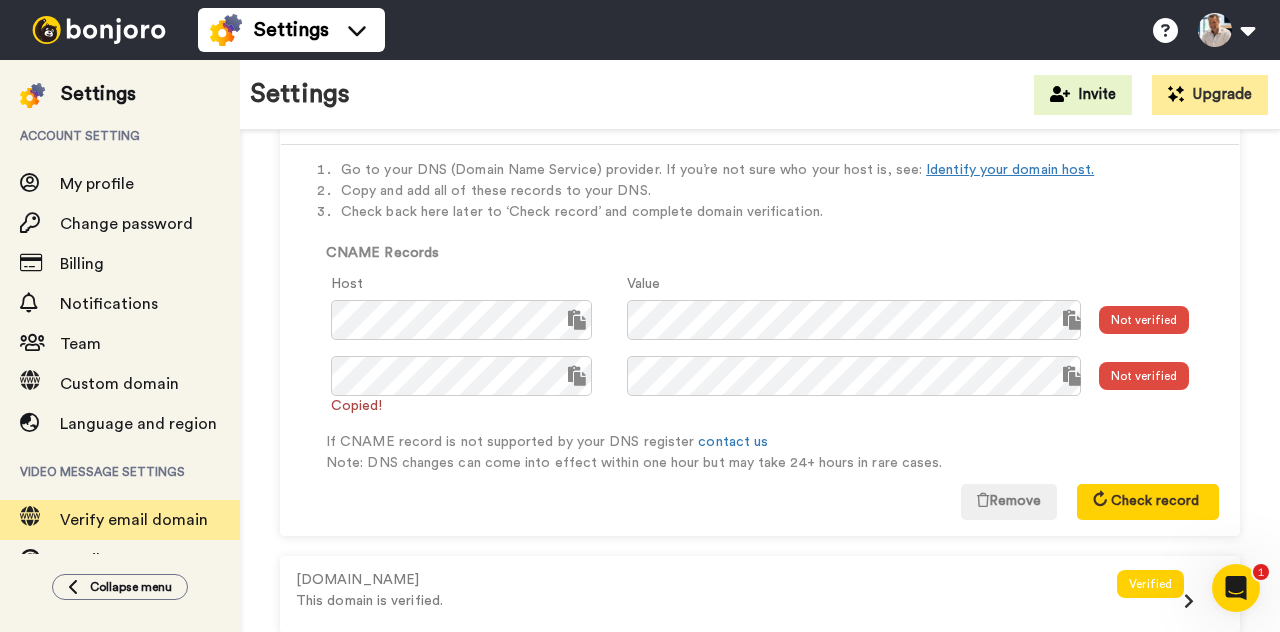 scroll, scrollTop: 296, scrollLeft: 0, axis: vertical 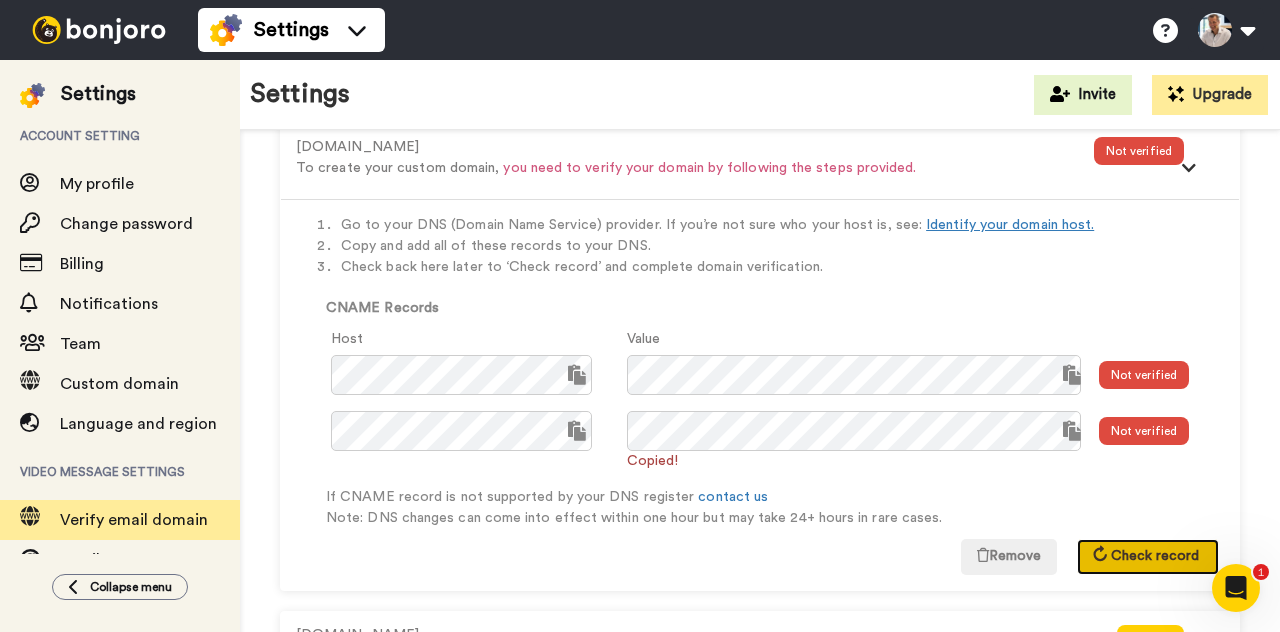 click on "Check record" at bounding box center [1155, 556] 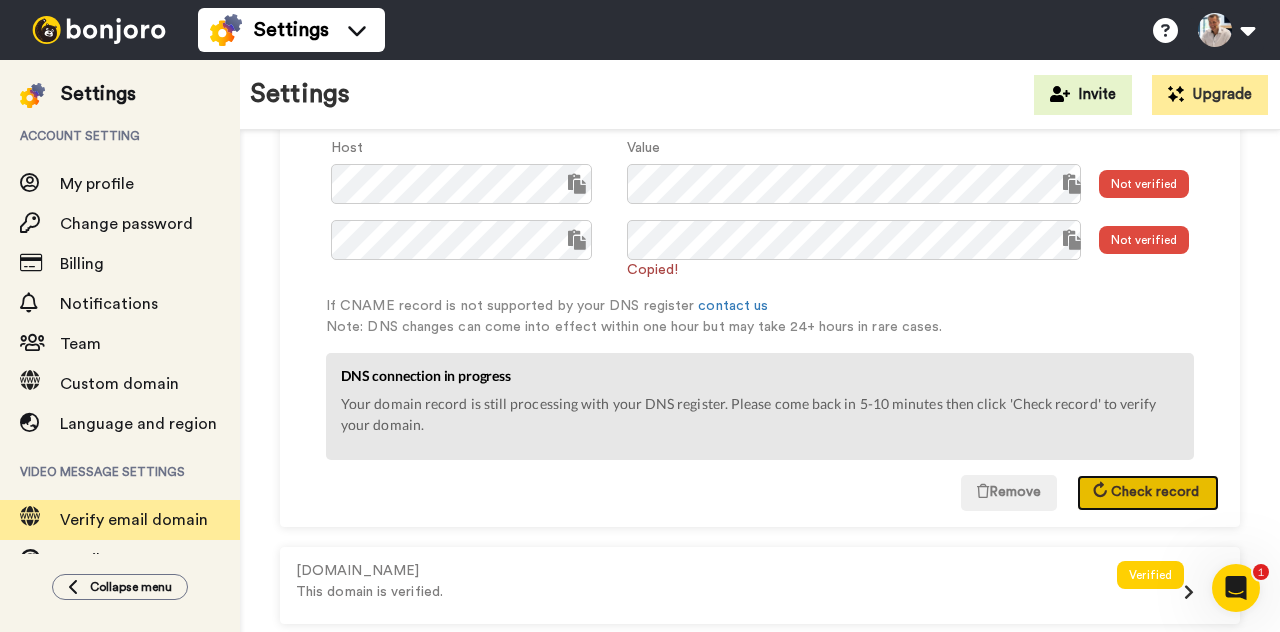 scroll, scrollTop: 450, scrollLeft: 0, axis: vertical 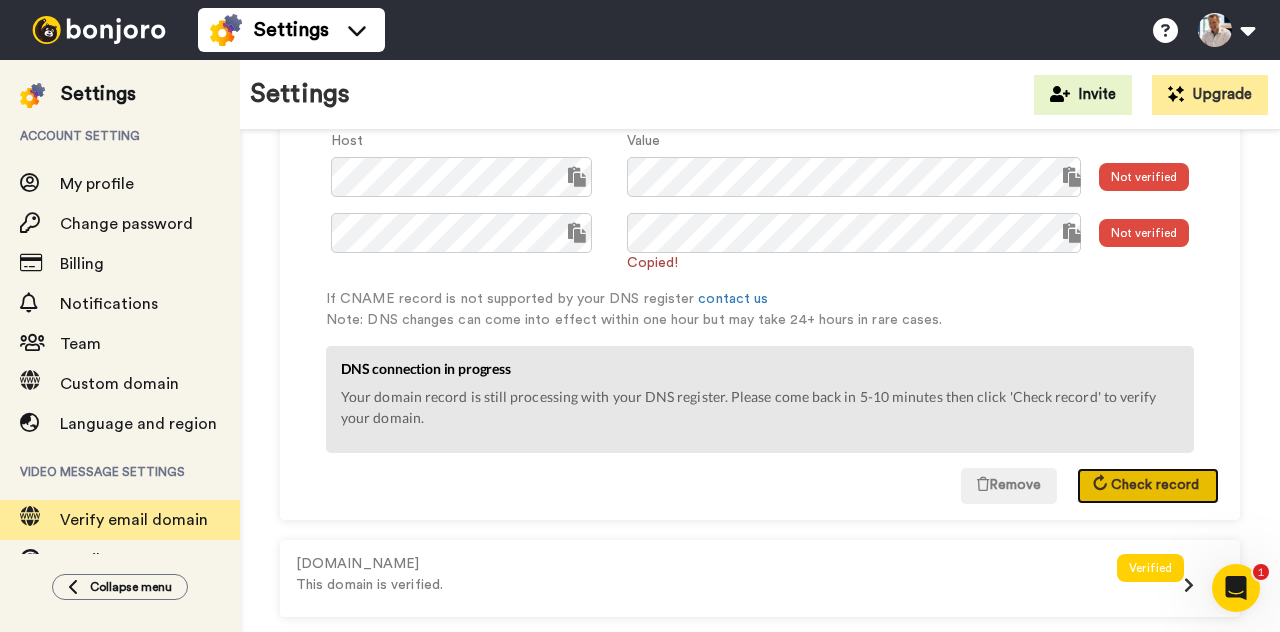 click on "Check record" at bounding box center [1148, 486] 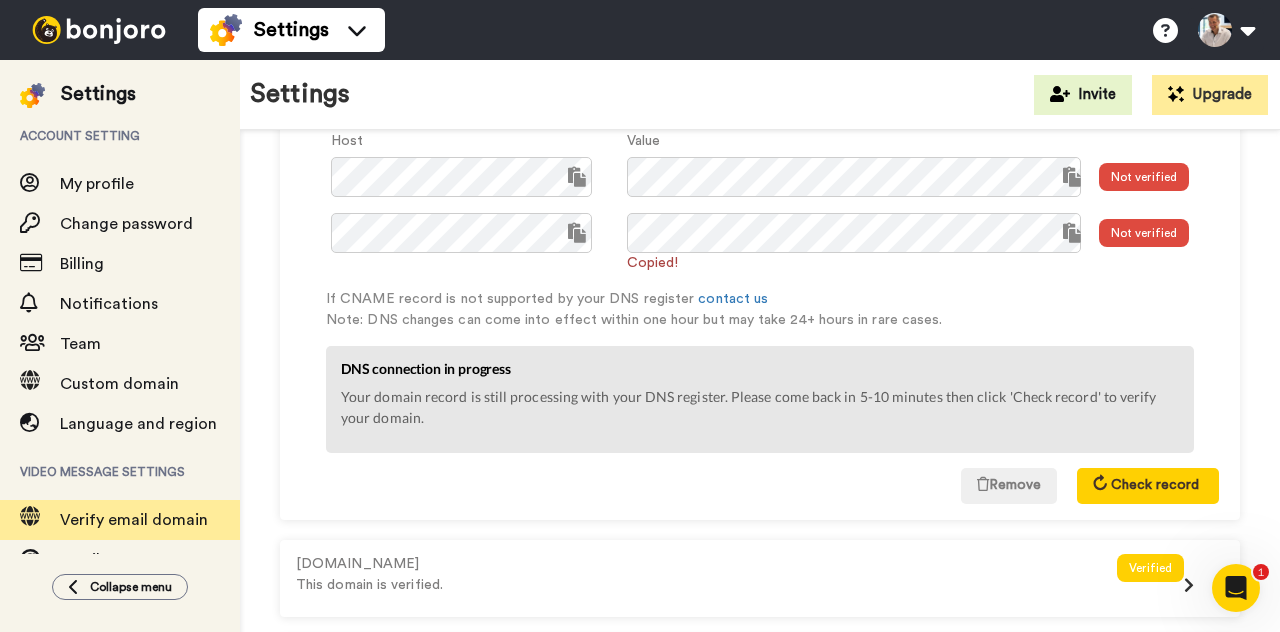 click 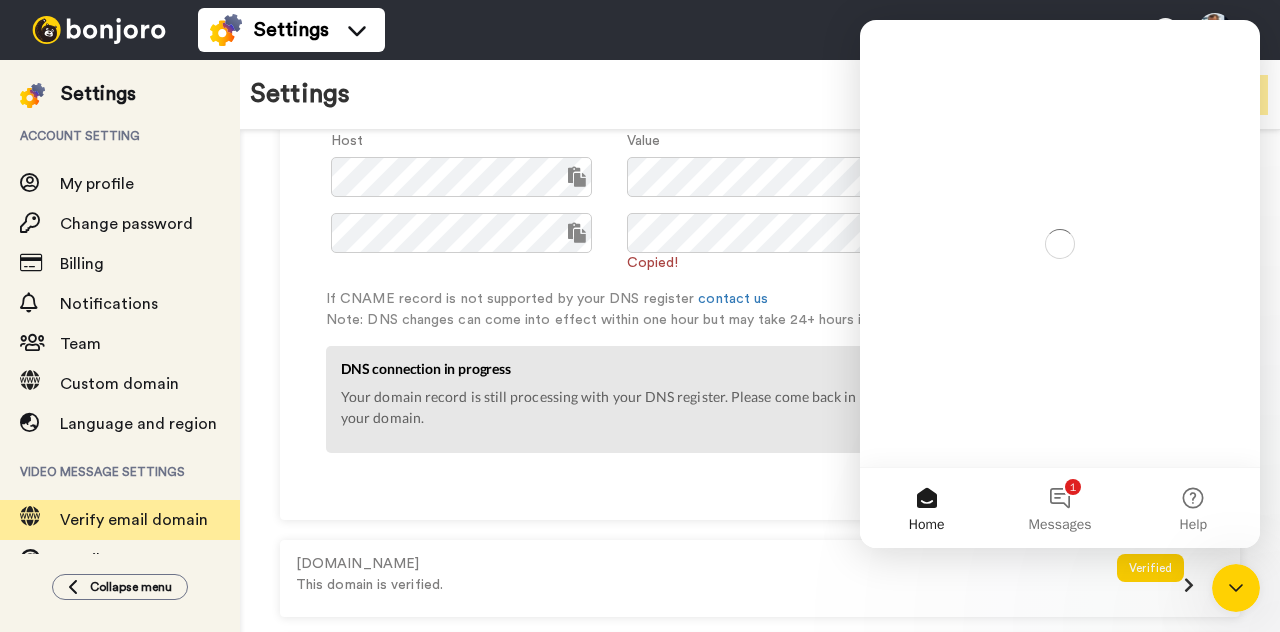 scroll, scrollTop: 0, scrollLeft: 0, axis: both 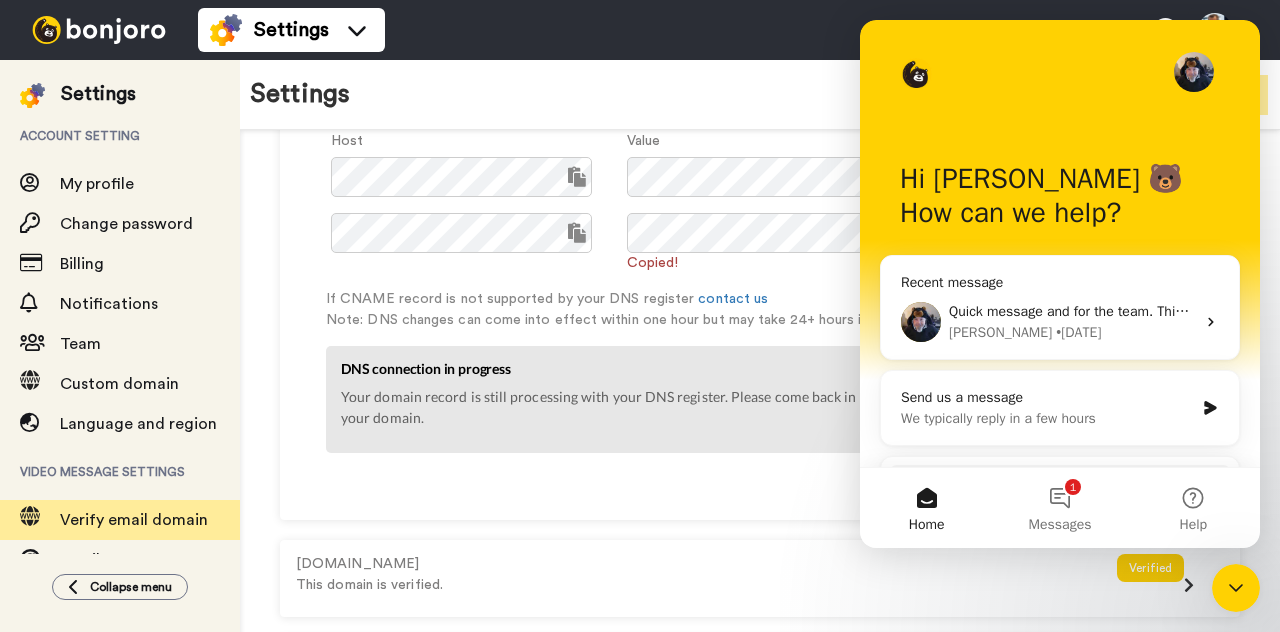 click 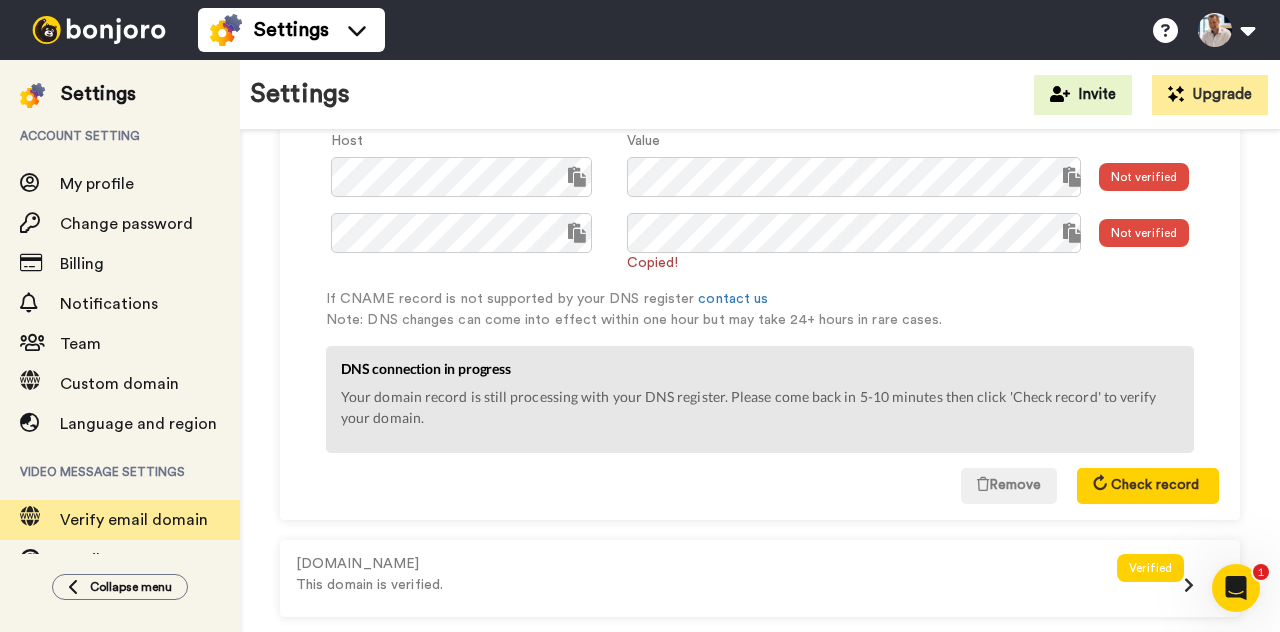 scroll, scrollTop: 0, scrollLeft: 0, axis: both 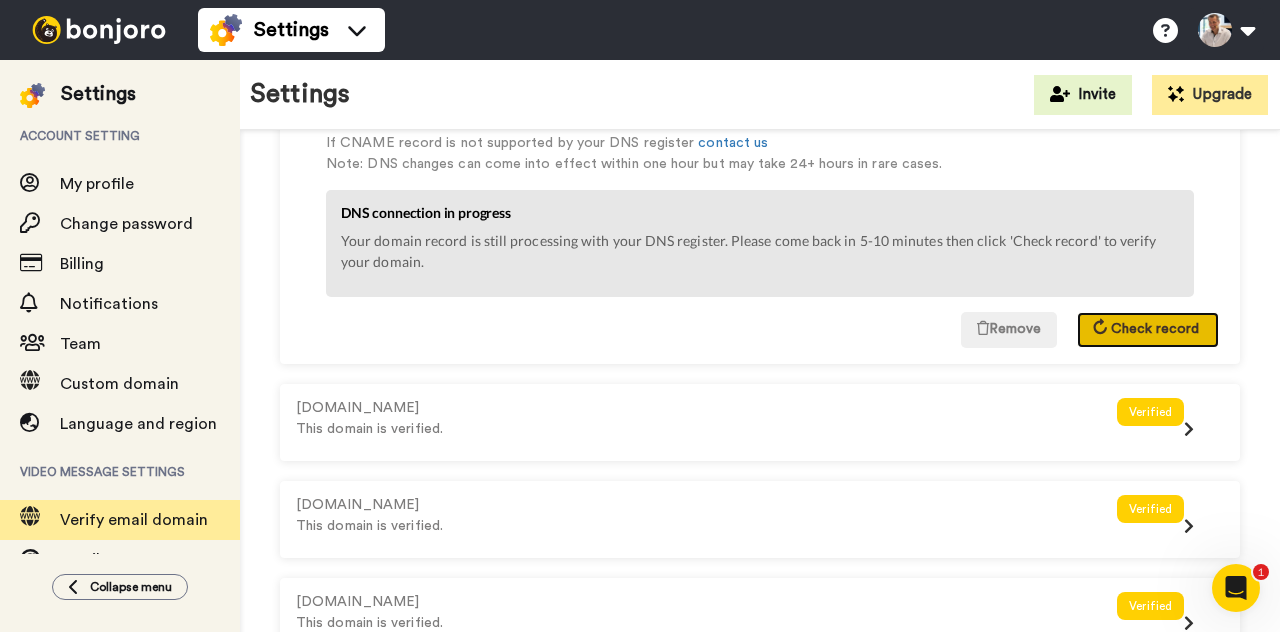 click on "Check record" at bounding box center [1148, 330] 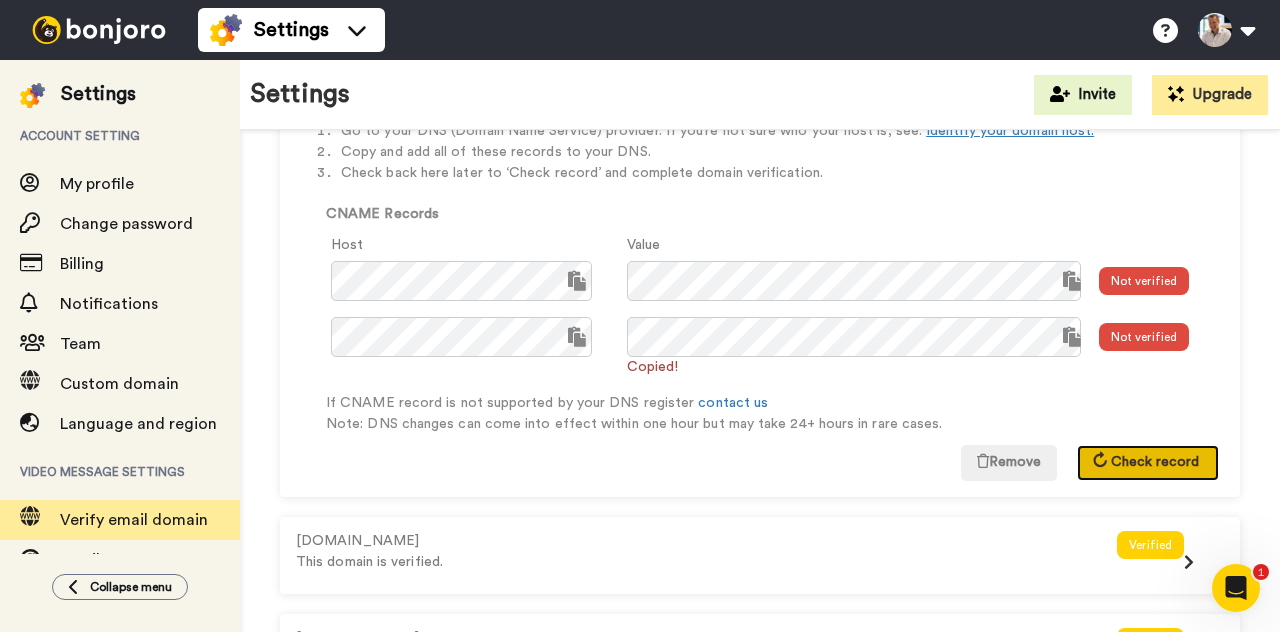 scroll, scrollTop: 349, scrollLeft: 0, axis: vertical 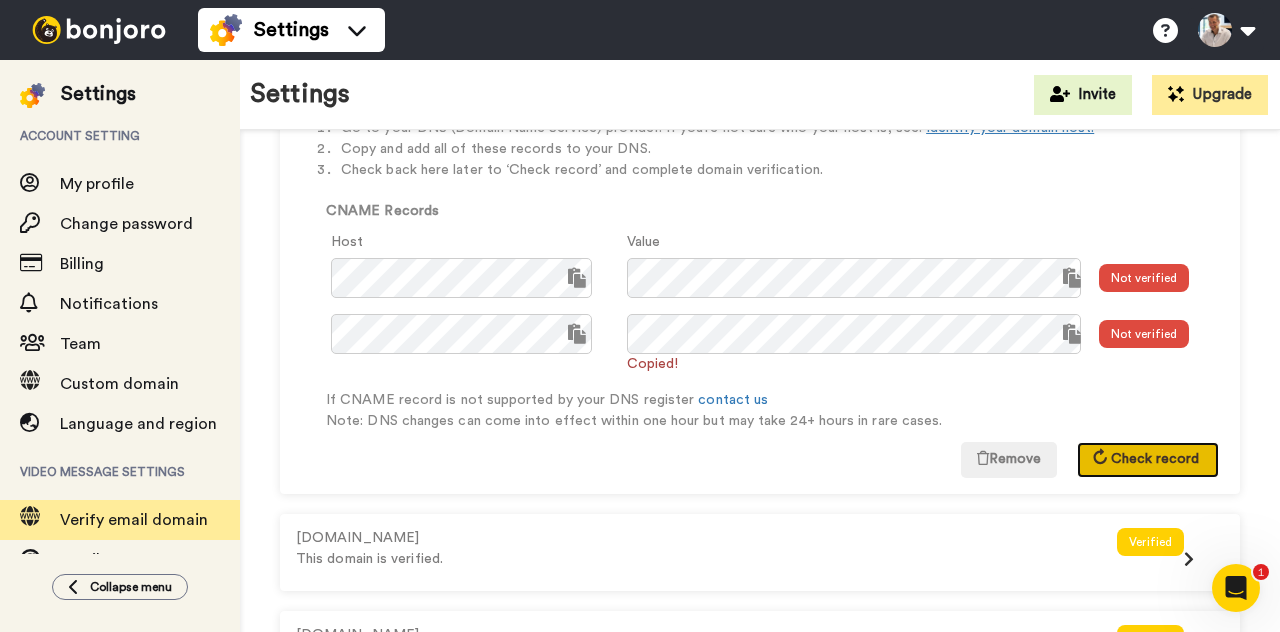click on "Check record" at bounding box center [1155, 459] 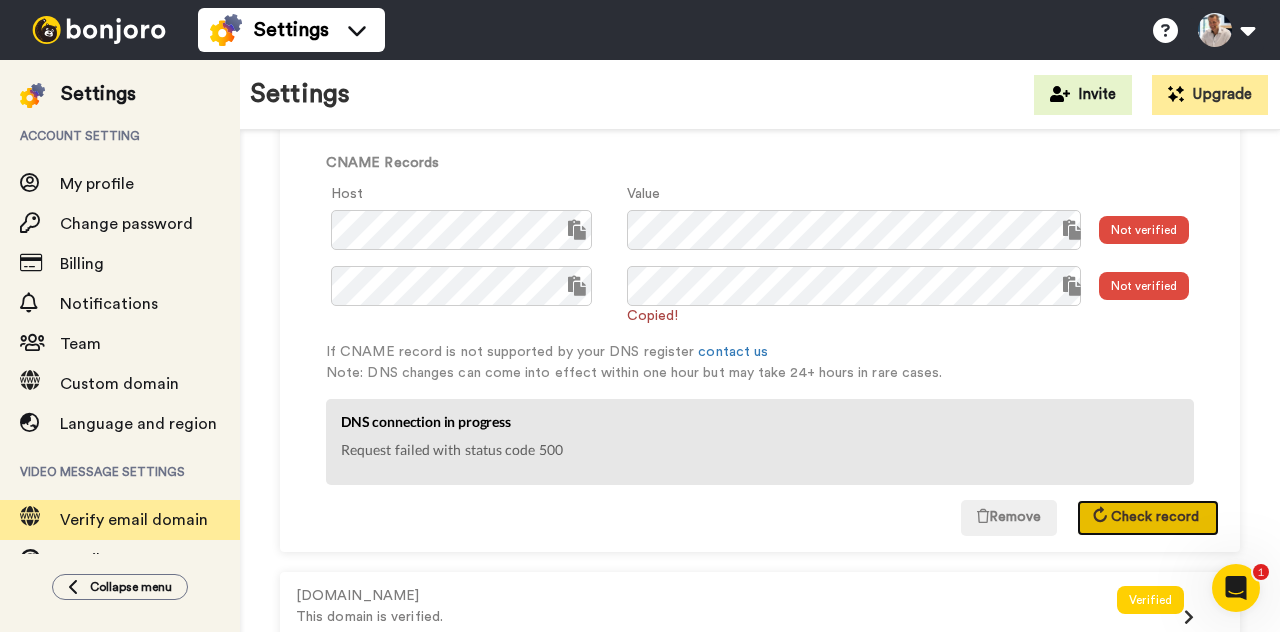 scroll, scrollTop: 411, scrollLeft: 0, axis: vertical 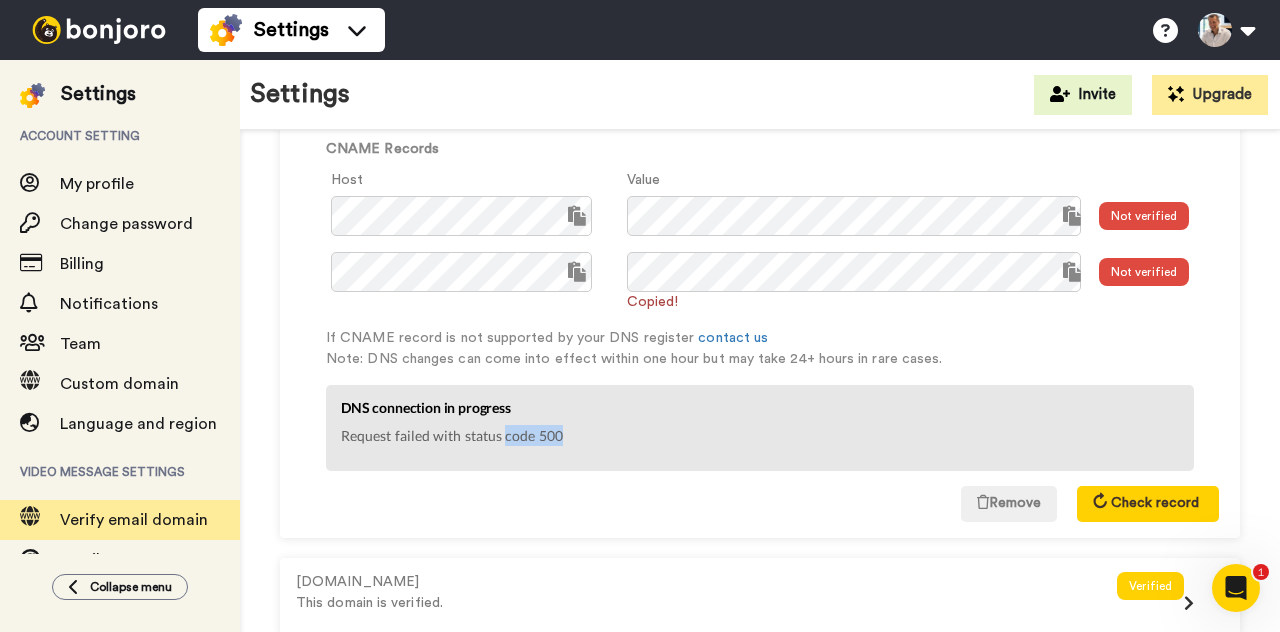 drag, startPoint x: 560, startPoint y: 434, endPoint x: 506, endPoint y: 432, distance: 54.037025 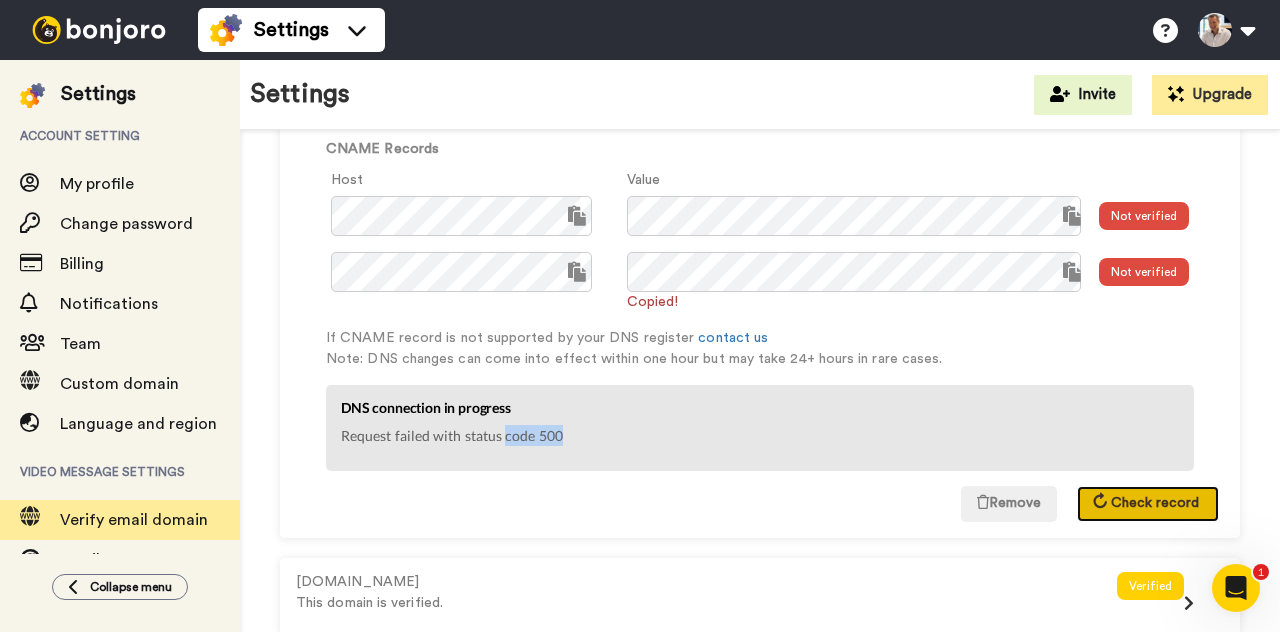 click on "Check record" at bounding box center [1155, 503] 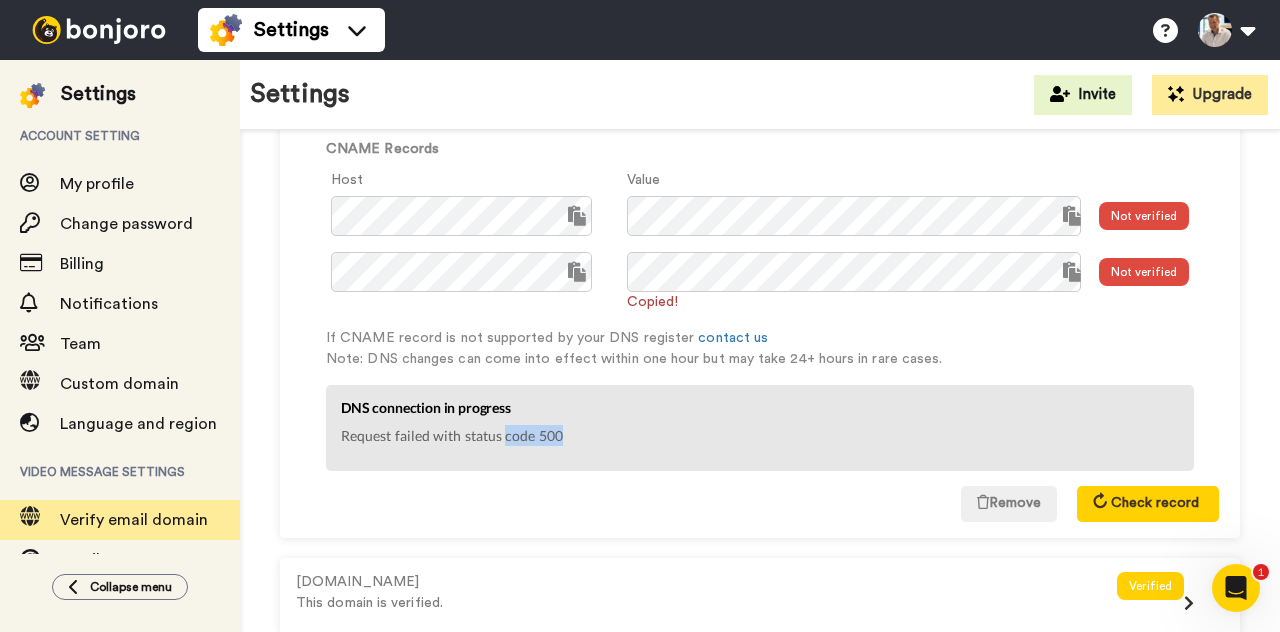click on "Go to your DNS (Domain Name Service) provider. If you’re not sure who your host is, see:   Identify your domain host. Copy and add all of these records to your DNS. Check back here later to ‘Check record’ and complete domain verification. CNAME Records Host Value Copied! Not verified Copied! Copied! Not verified Copied! If CNAME record is not supported by your DNS register   contact us Note: DNS changes can come into effect within one hour but may take 24+ hours in rare cases. DNS connection in progress Request failed with status code 500  Remove     Check record" at bounding box center [760, 288] 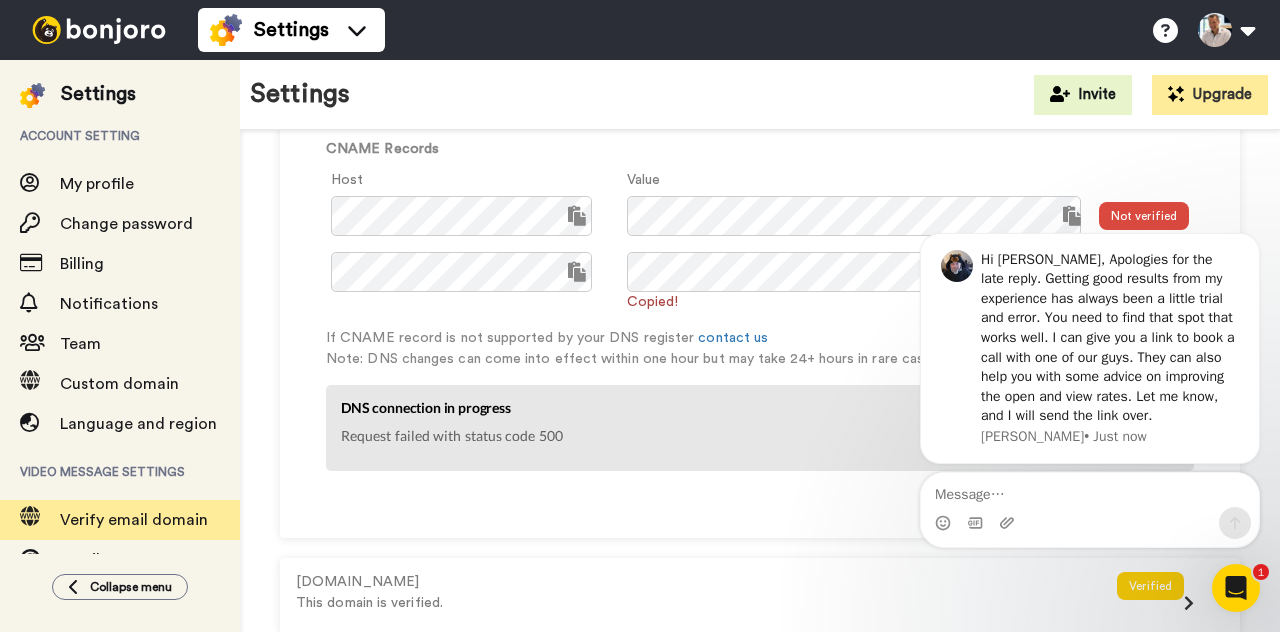 scroll, scrollTop: 0, scrollLeft: 0, axis: both 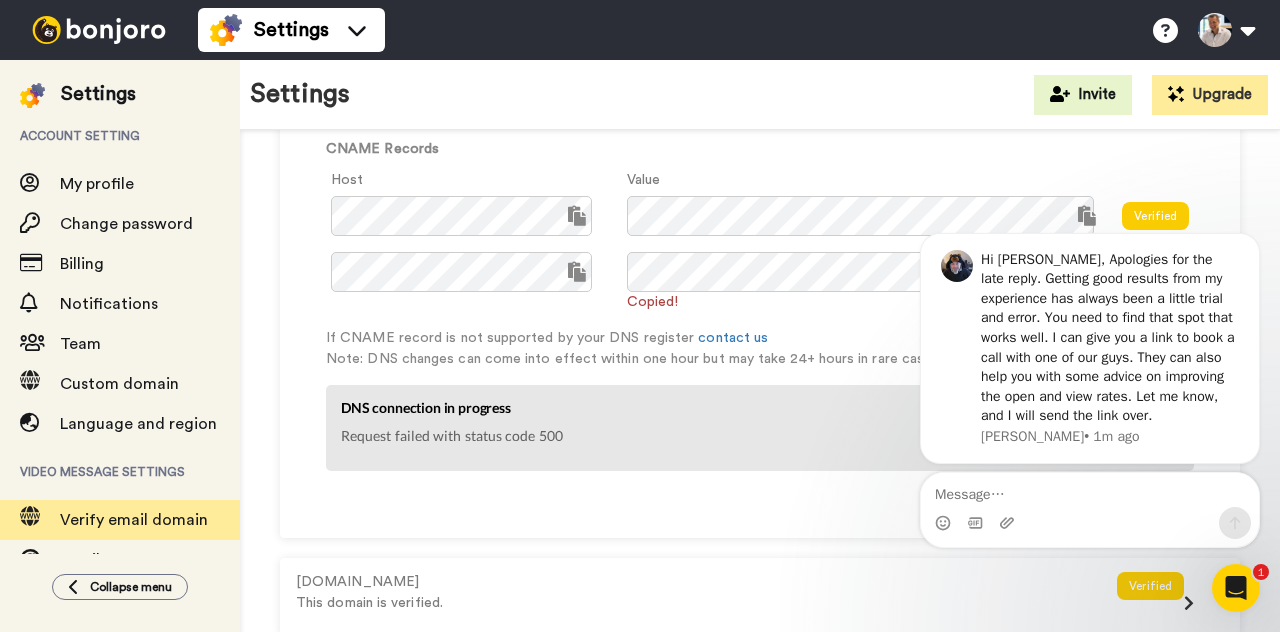 click 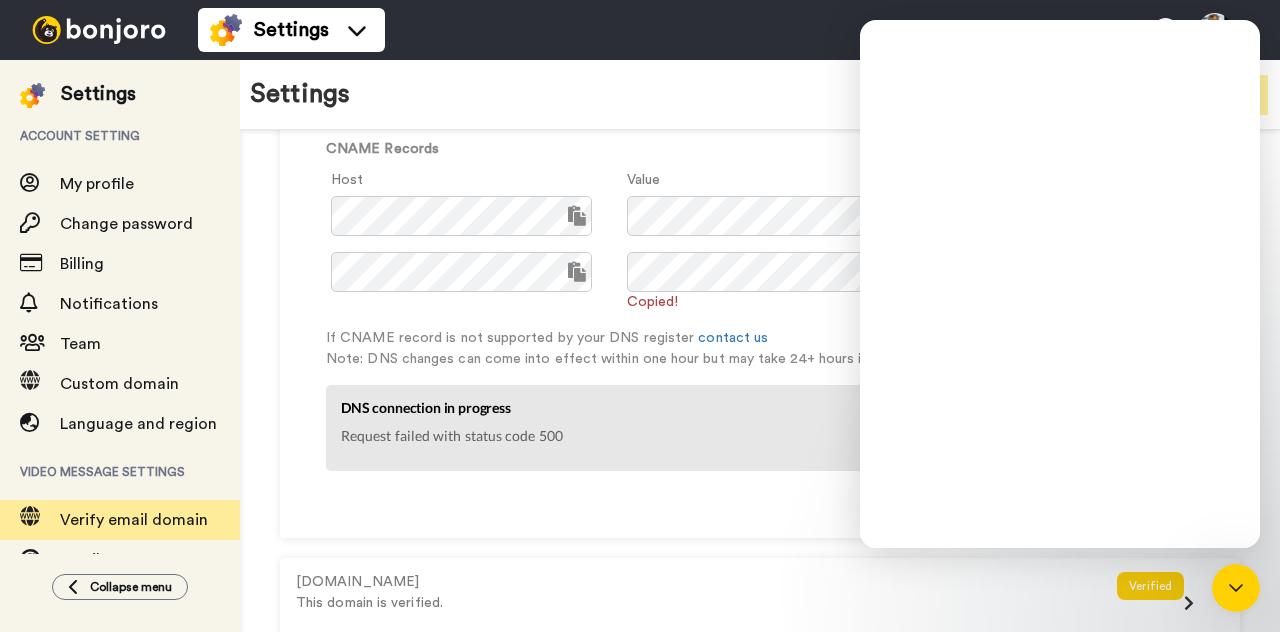click 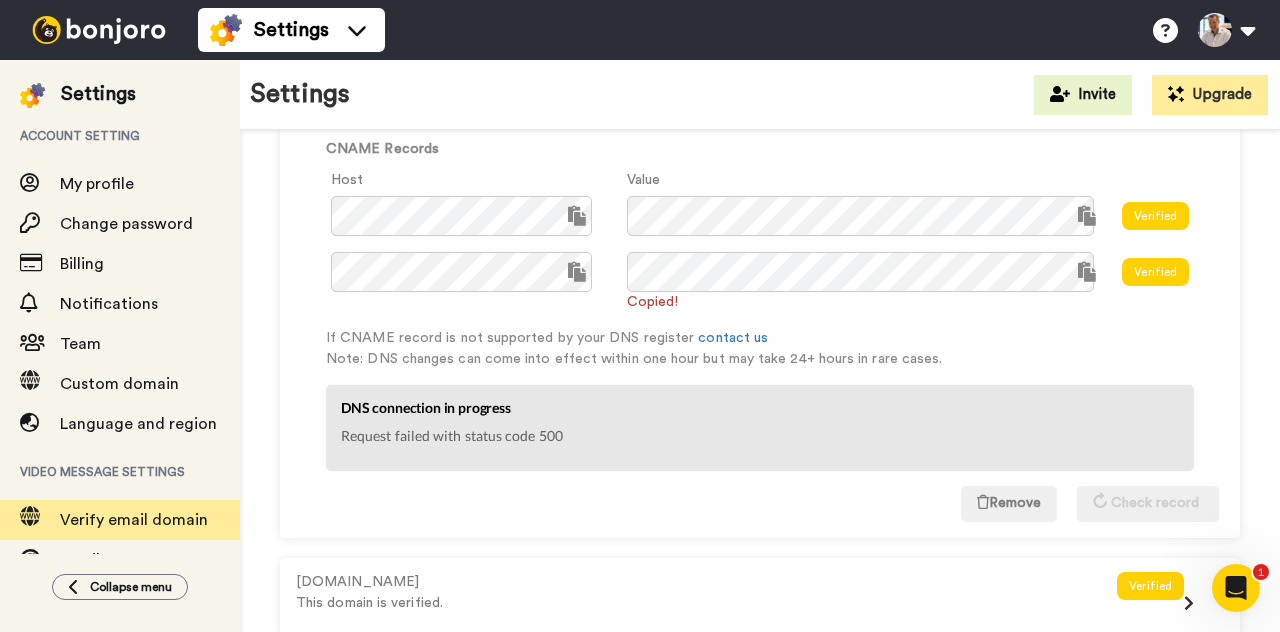 scroll, scrollTop: 1537, scrollLeft: 0, axis: vertical 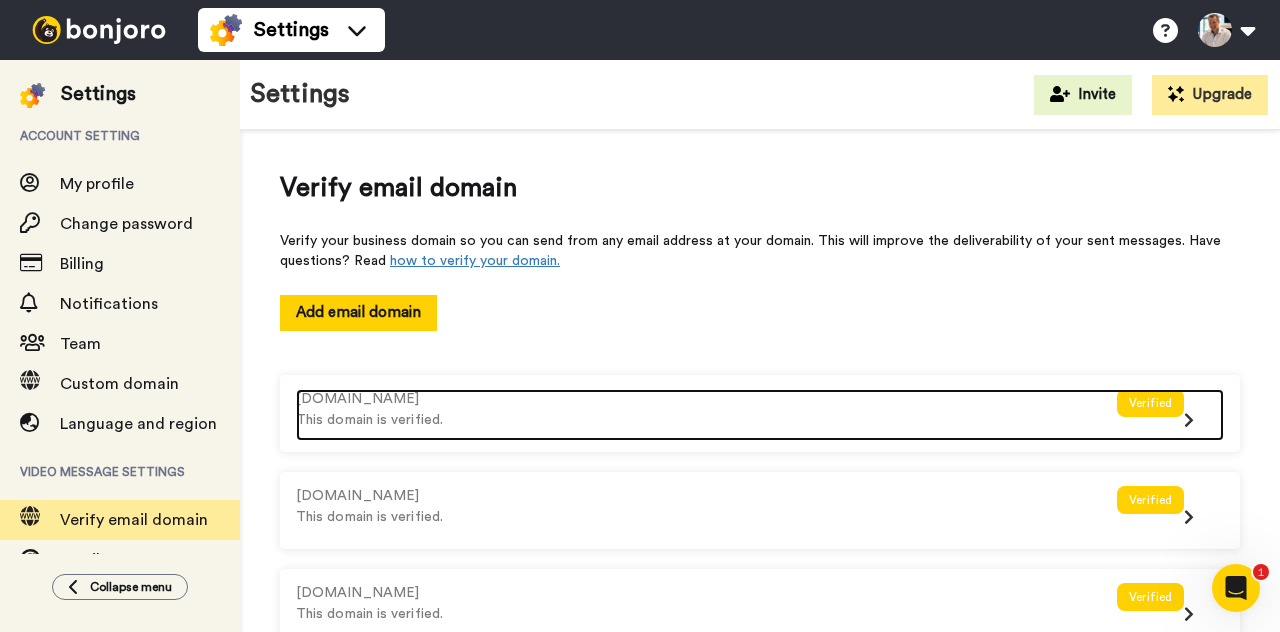 click on "[DOMAIN_NAME]" at bounding box center [706, 399] 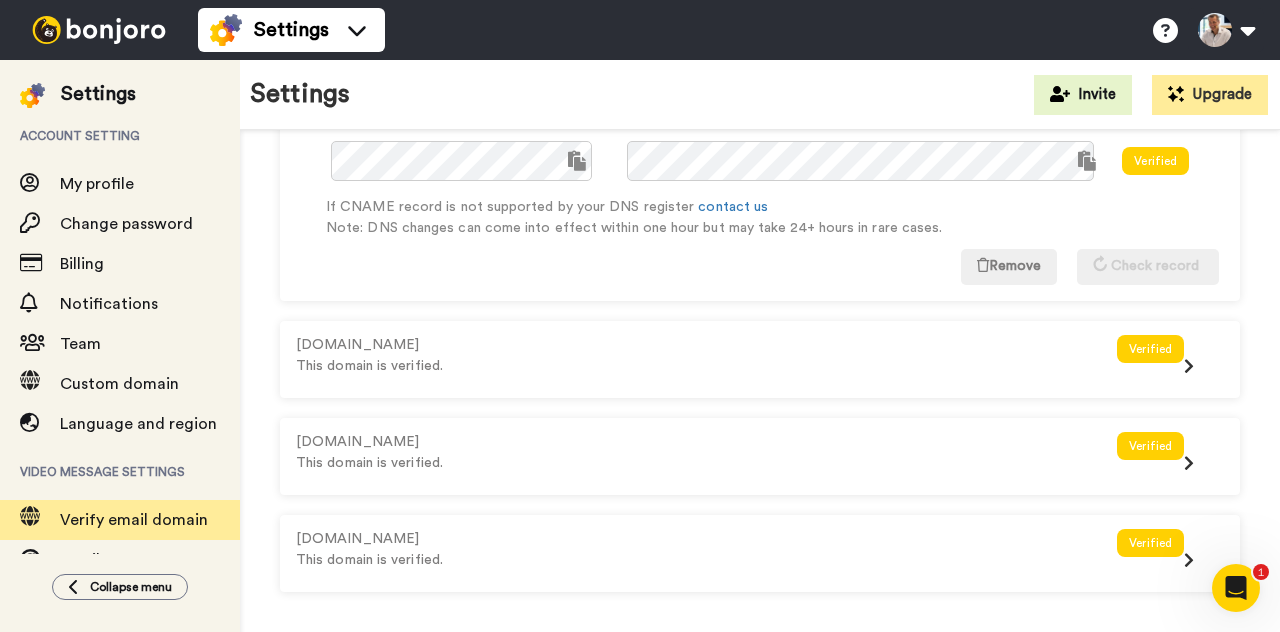 scroll, scrollTop: 0, scrollLeft: 0, axis: both 